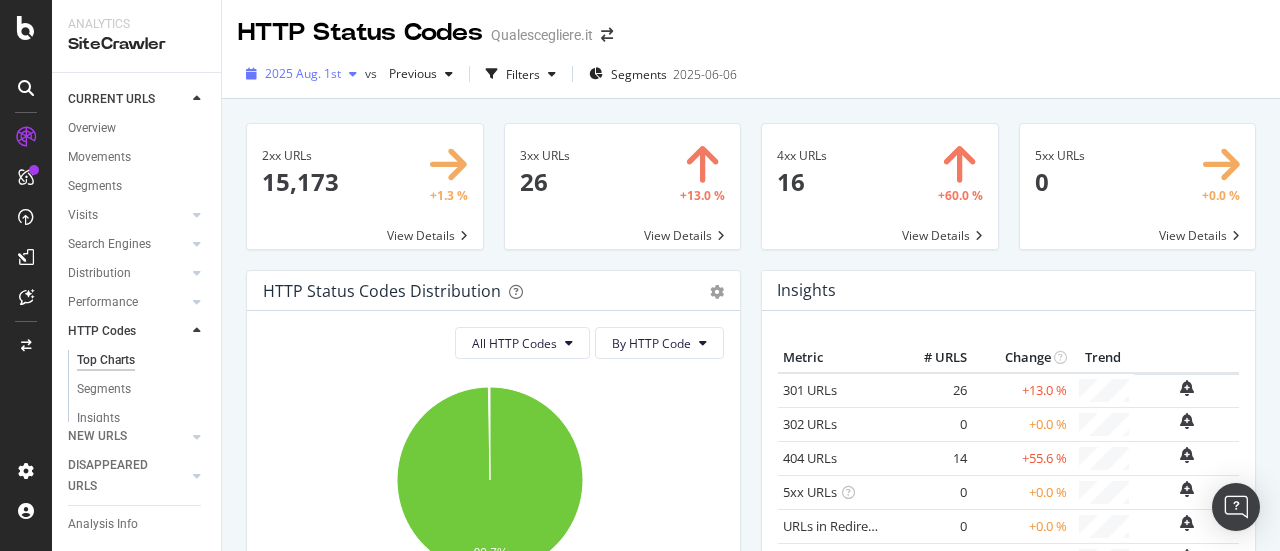 scroll, scrollTop: 0, scrollLeft: 0, axis: both 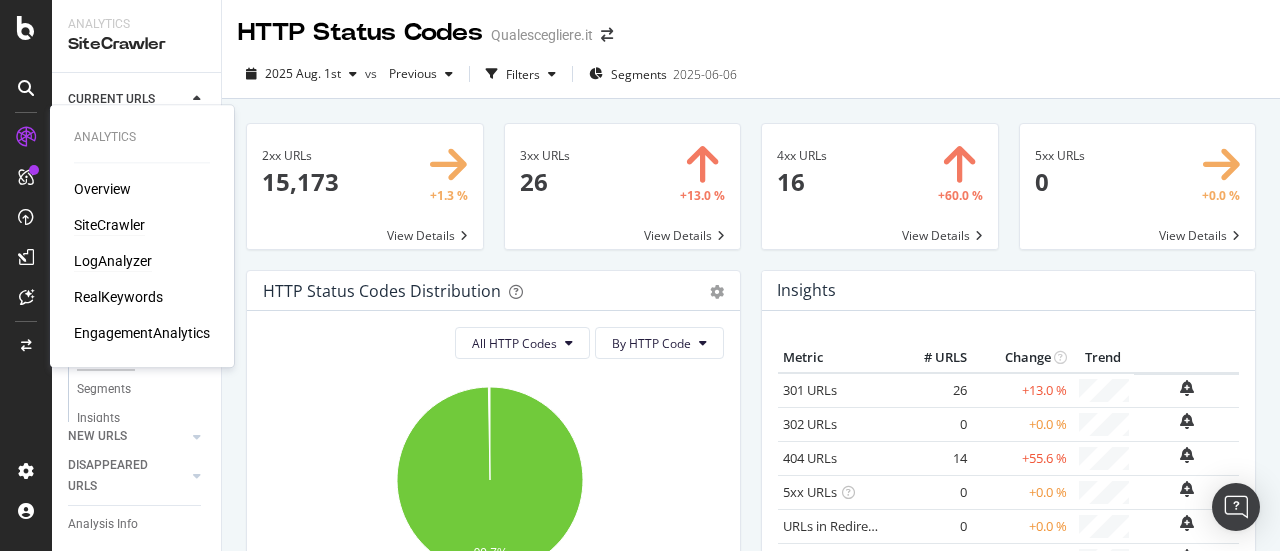 click on "LogAnalyzer" at bounding box center (113, 261) 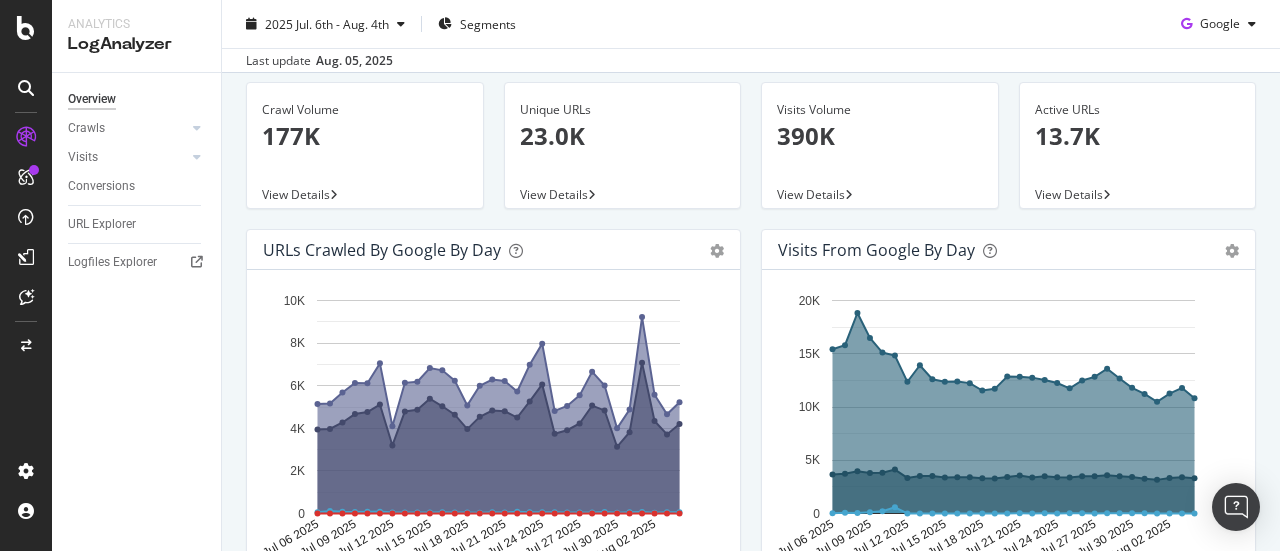 scroll, scrollTop: 100, scrollLeft: 0, axis: vertical 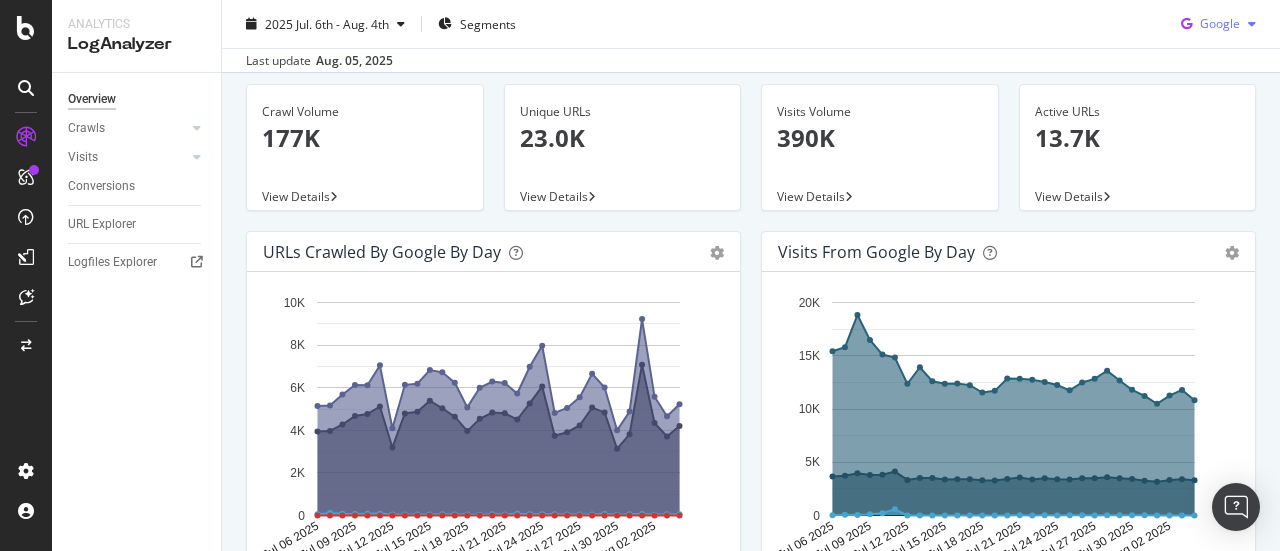 click on "Google" at bounding box center (1220, 23) 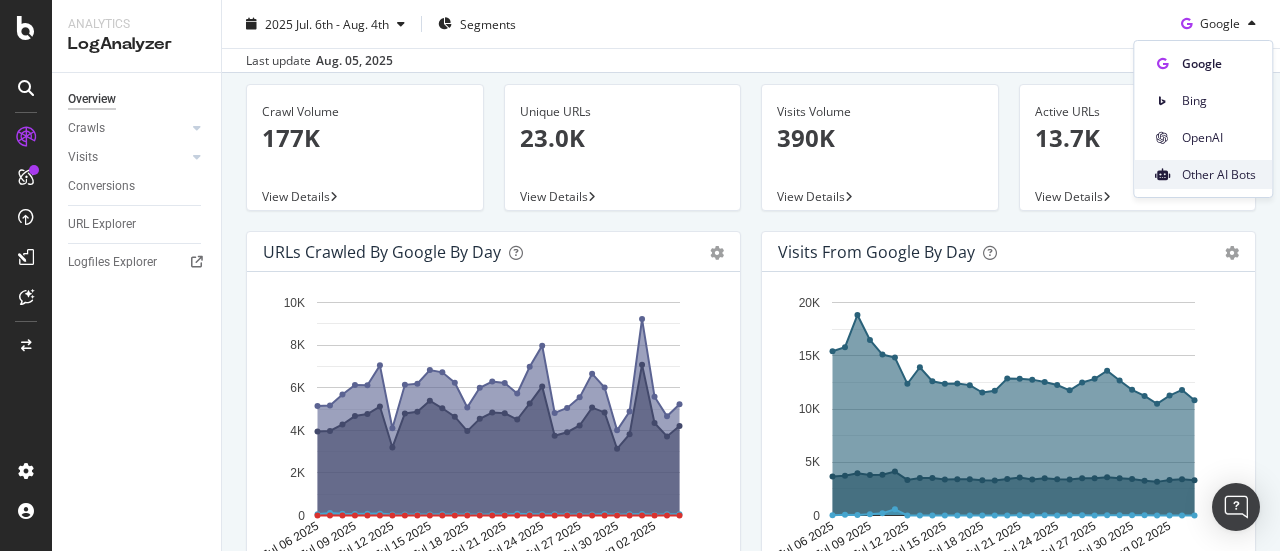 click on "Other AI Bots" at bounding box center (1219, 175) 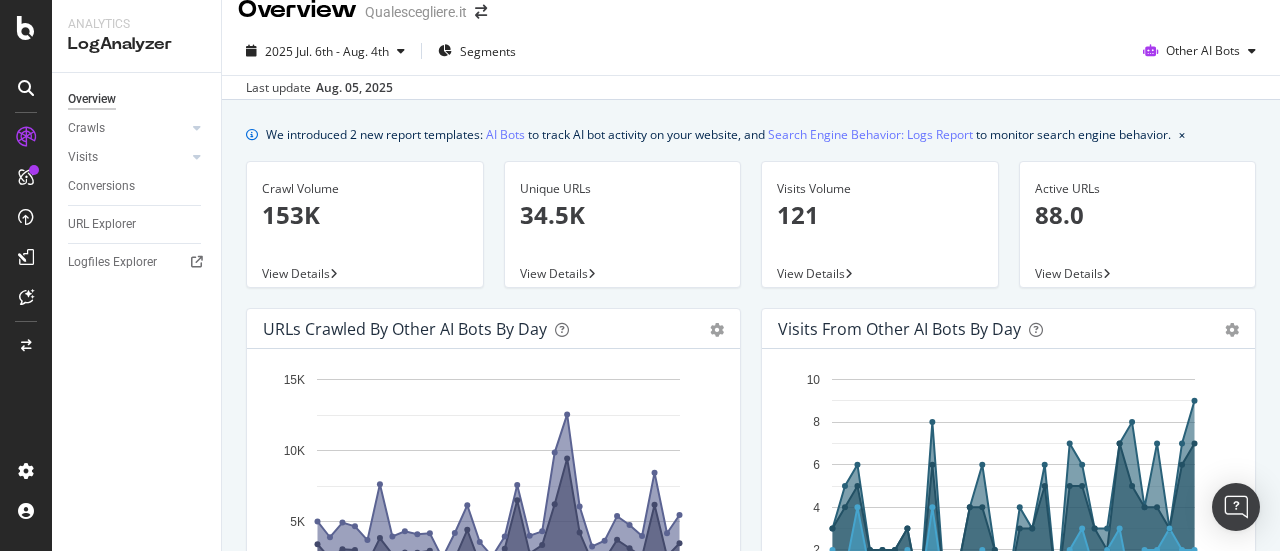 scroll, scrollTop: 0, scrollLeft: 0, axis: both 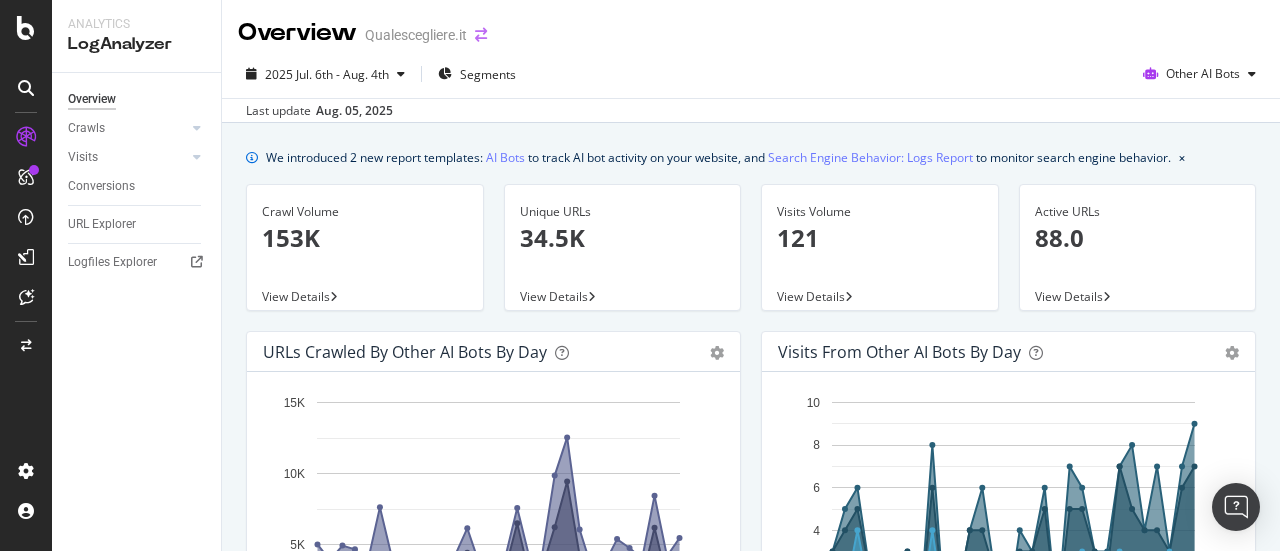 click at bounding box center (481, 35) 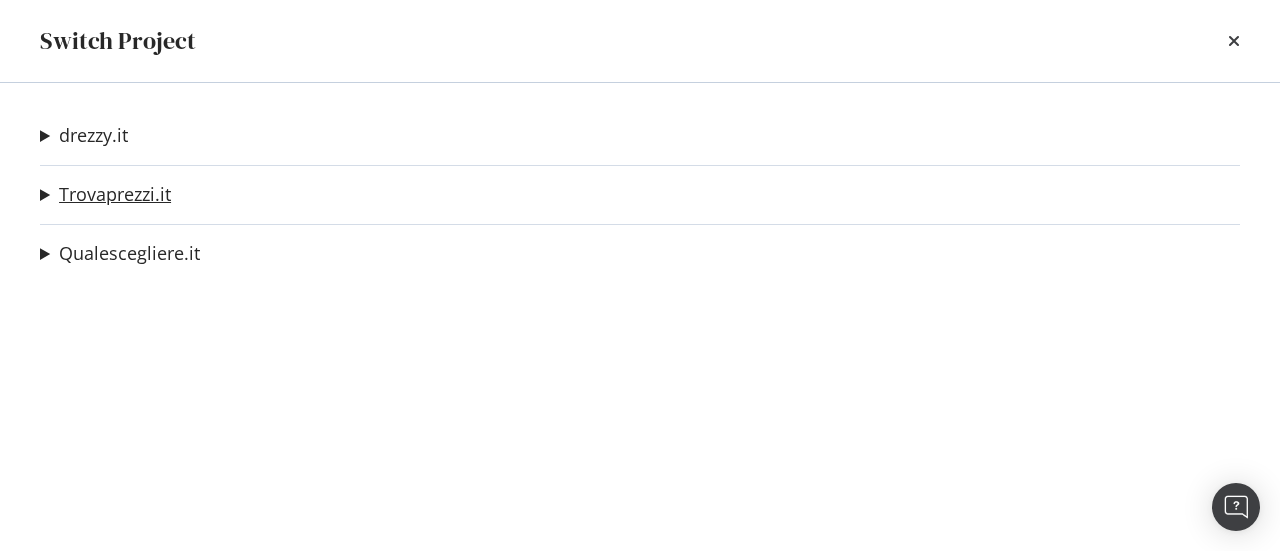 click on "Trovaprezzi.it" at bounding box center [115, 194] 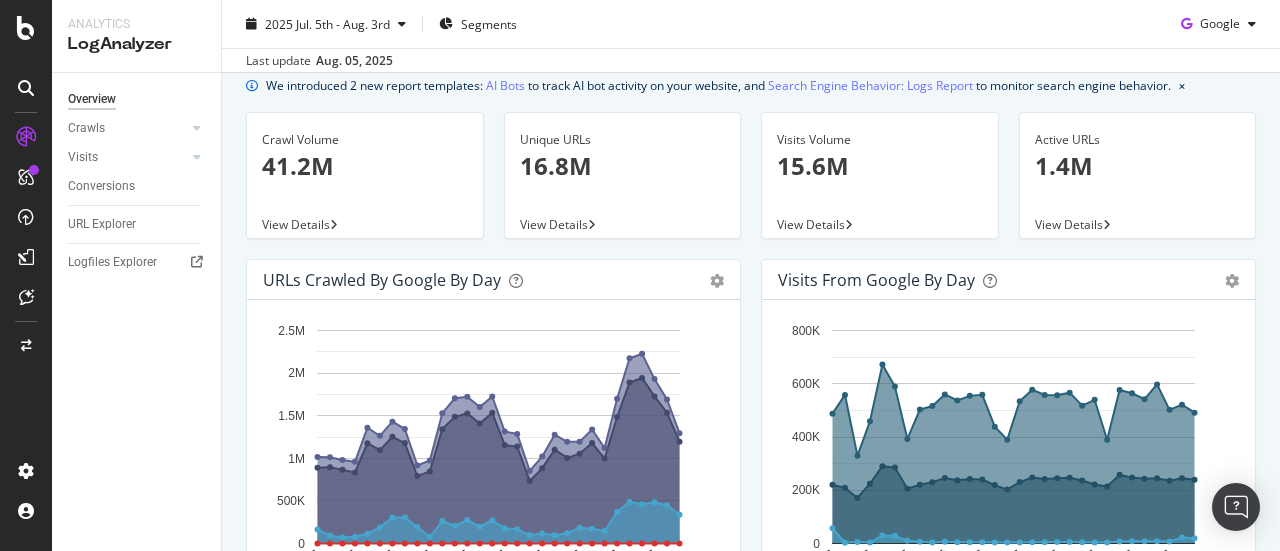 scroll, scrollTop: 0, scrollLeft: 0, axis: both 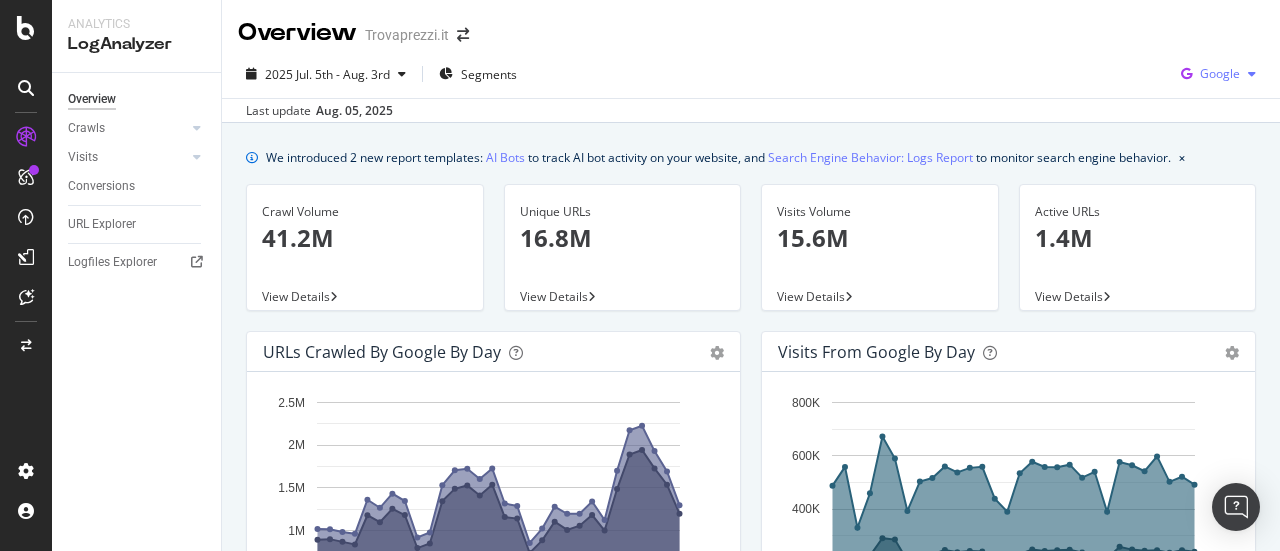 click on "Google" at bounding box center [1220, 73] 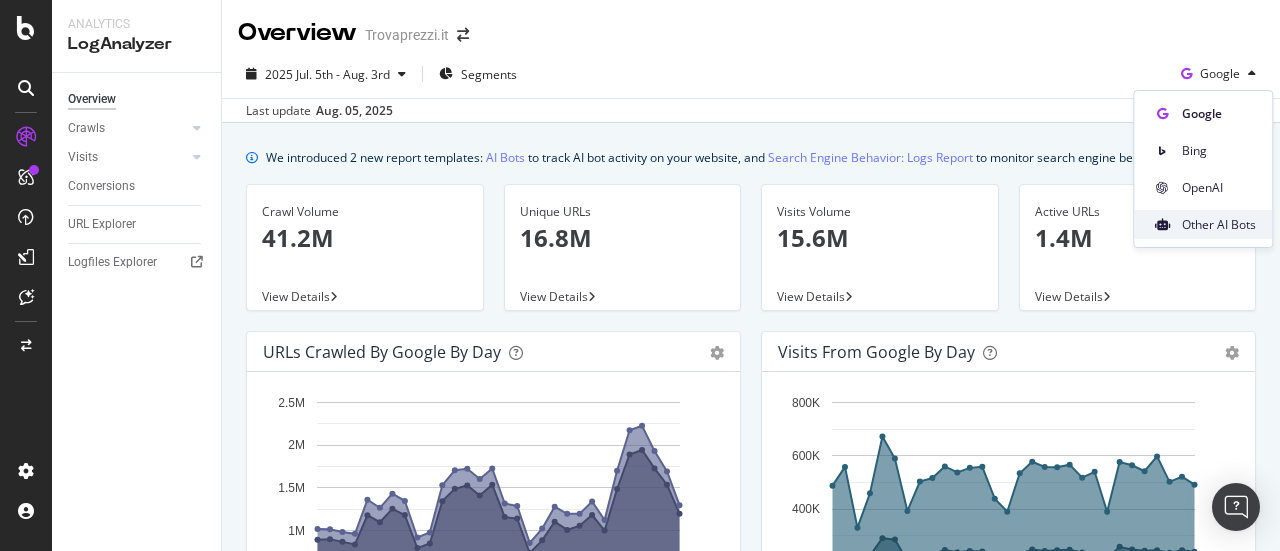 click on "Other AI Bots" at bounding box center (1219, 225) 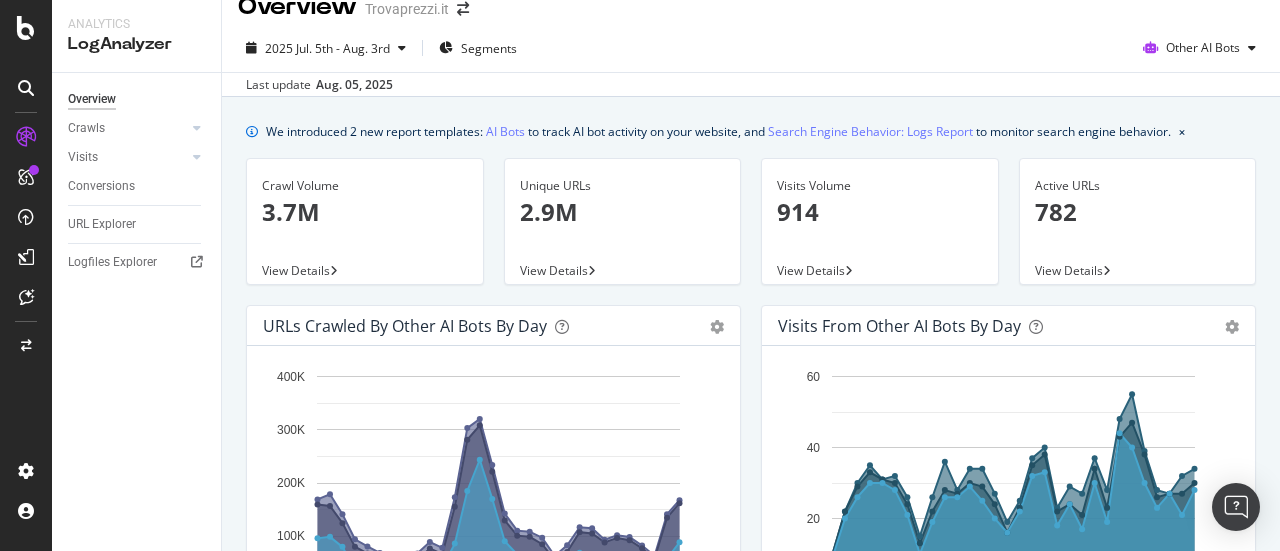 scroll, scrollTop: 0, scrollLeft: 0, axis: both 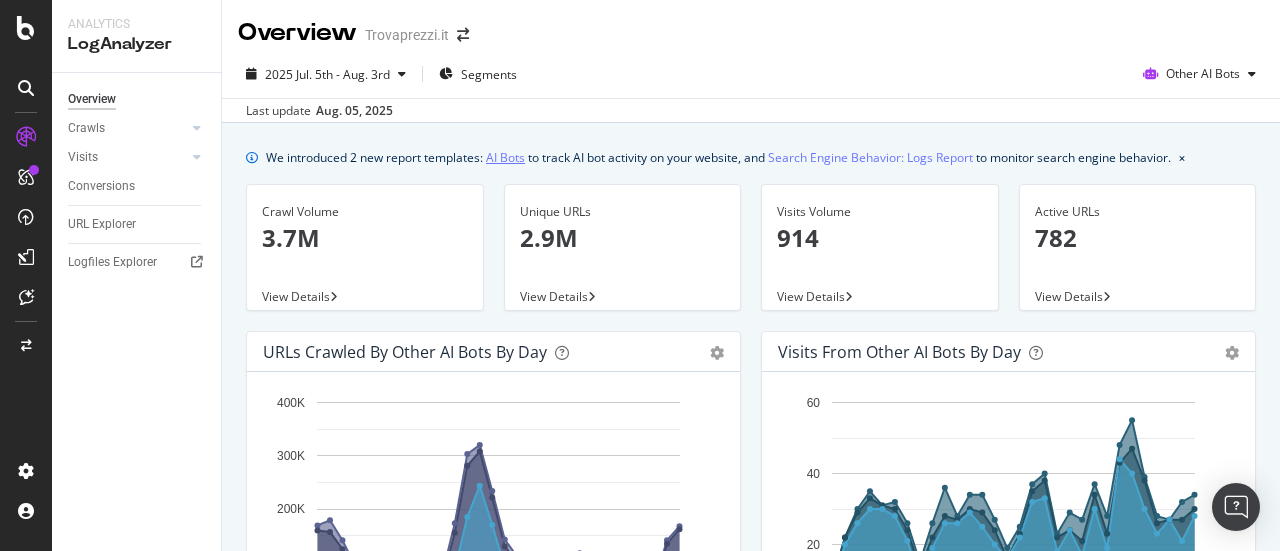 click on "AI Bots" at bounding box center (505, 157) 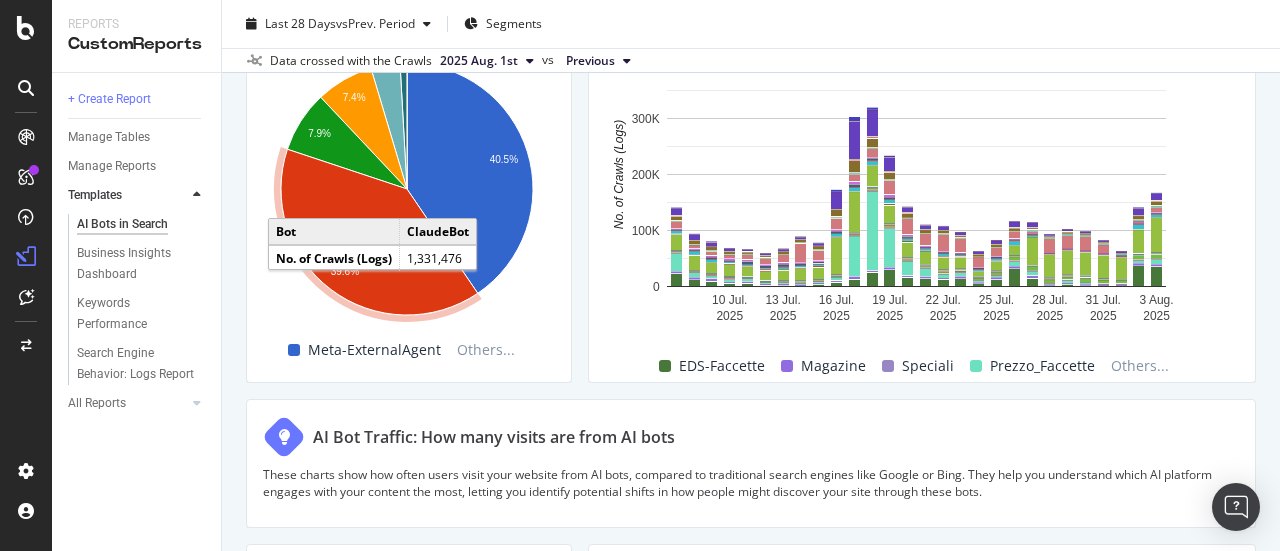 scroll, scrollTop: 2991, scrollLeft: 0, axis: vertical 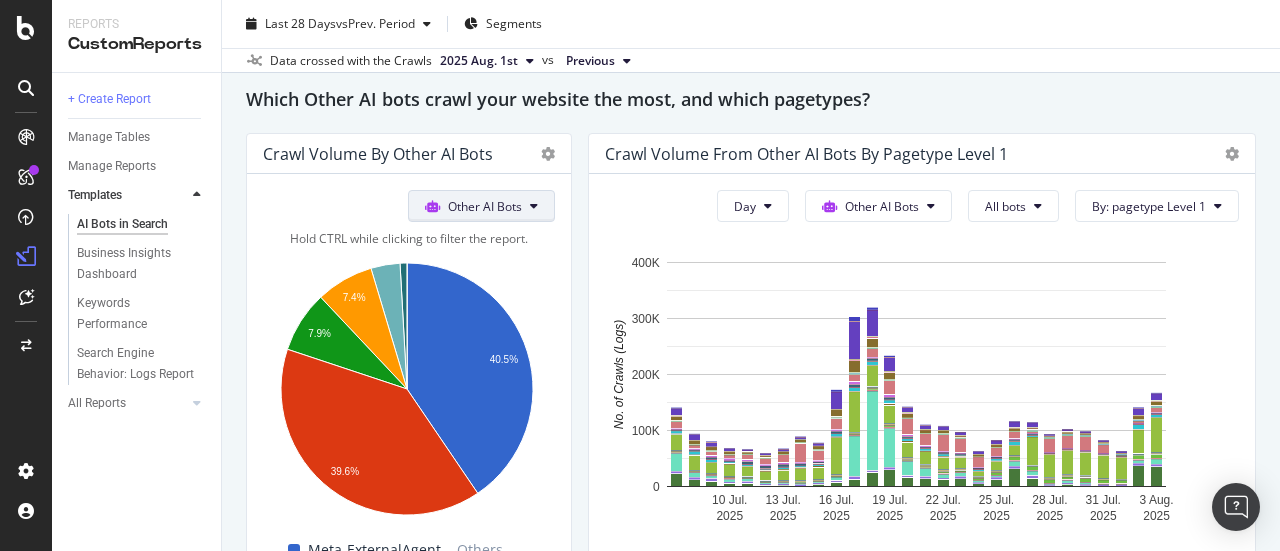 click on "Other AI Bots" at bounding box center [501, -1028] 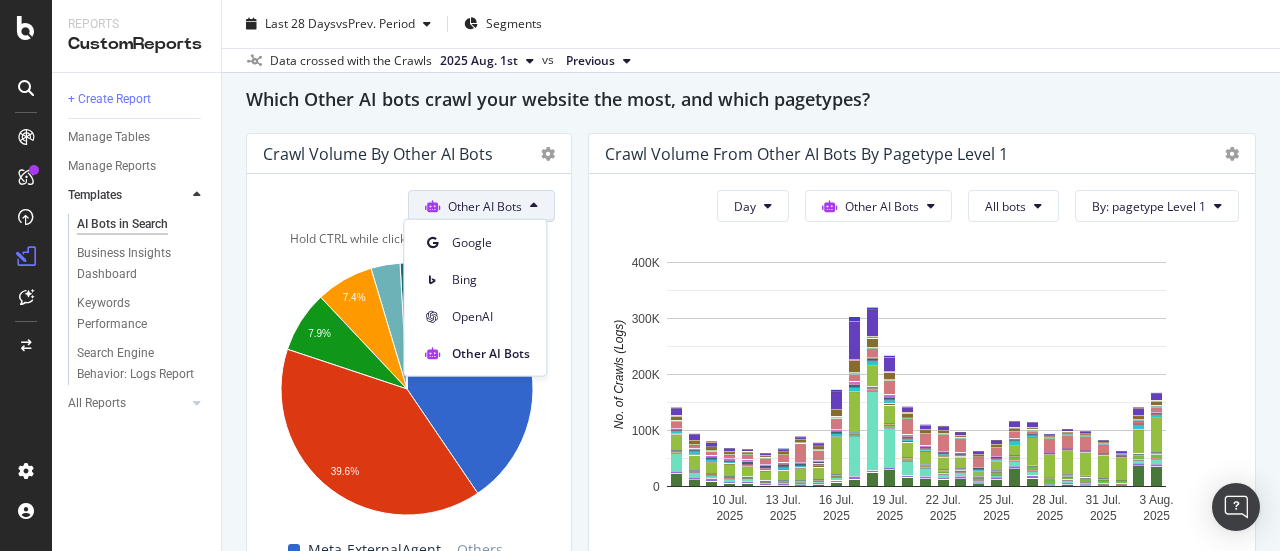 click on "Other AI Bots" at bounding box center [485, 206] 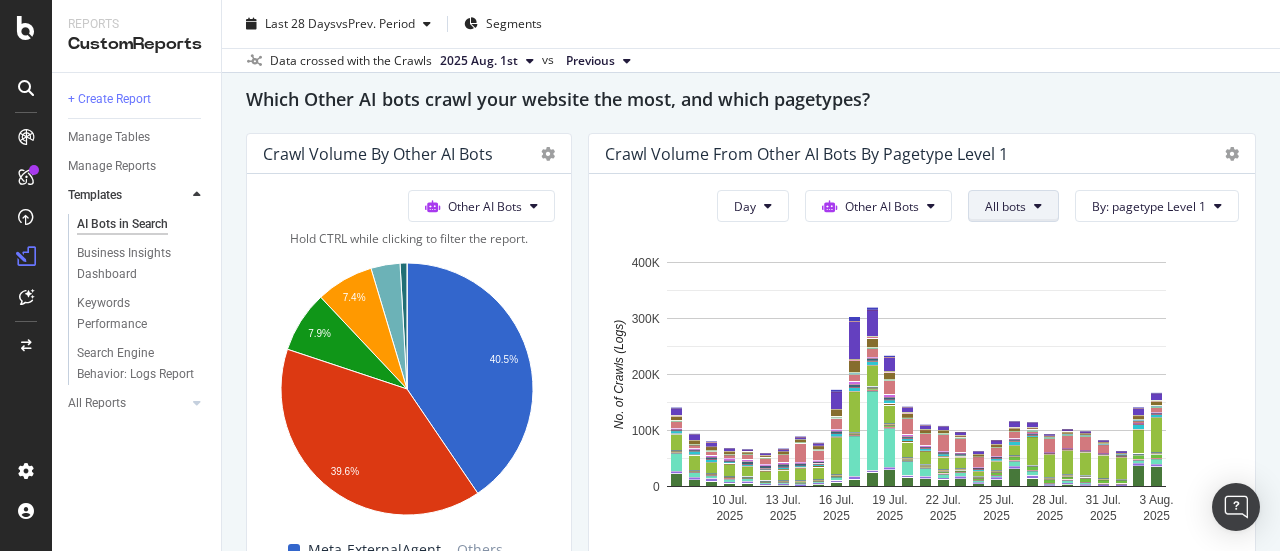 click on "All bots" at bounding box center (994, -513) 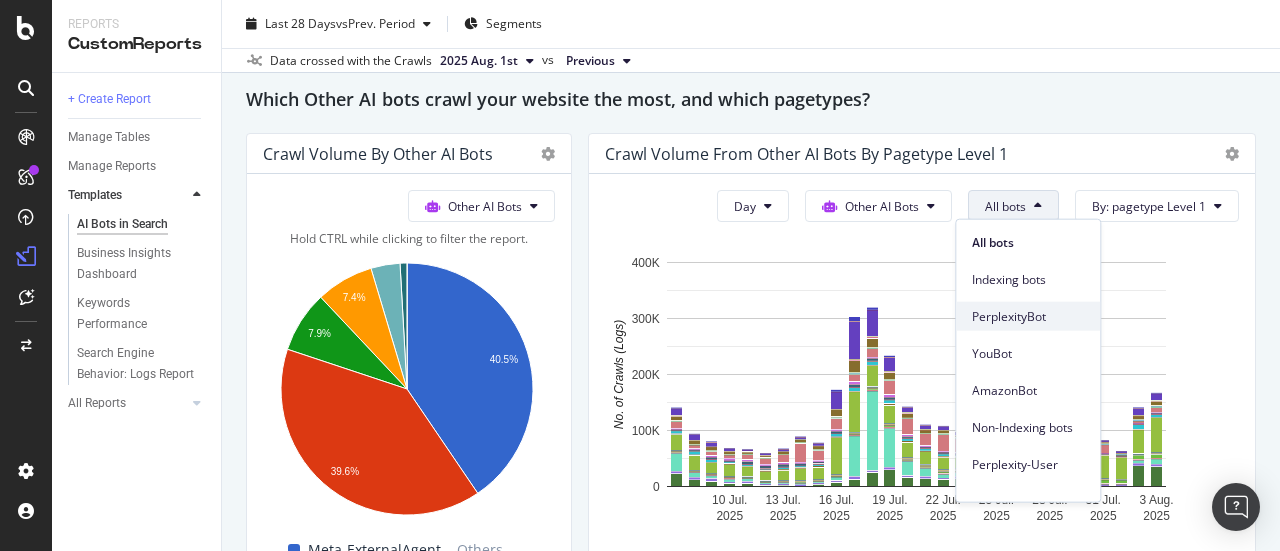 click on "PerplexityBot" at bounding box center [1028, 316] 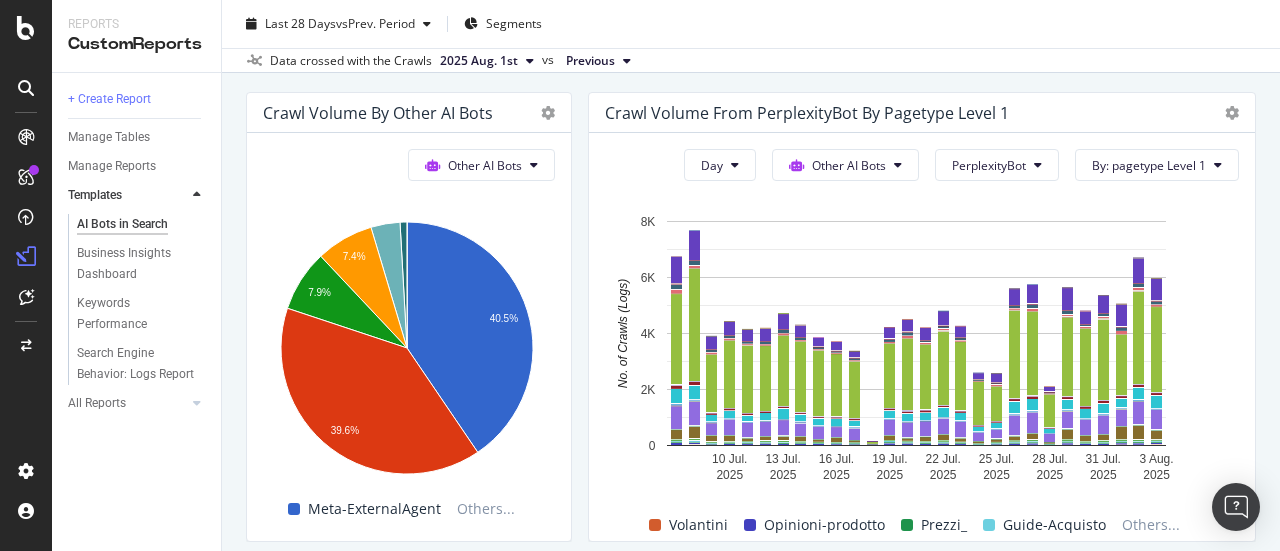 scroll, scrollTop: 2991, scrollLeft: 0, axis: vertical 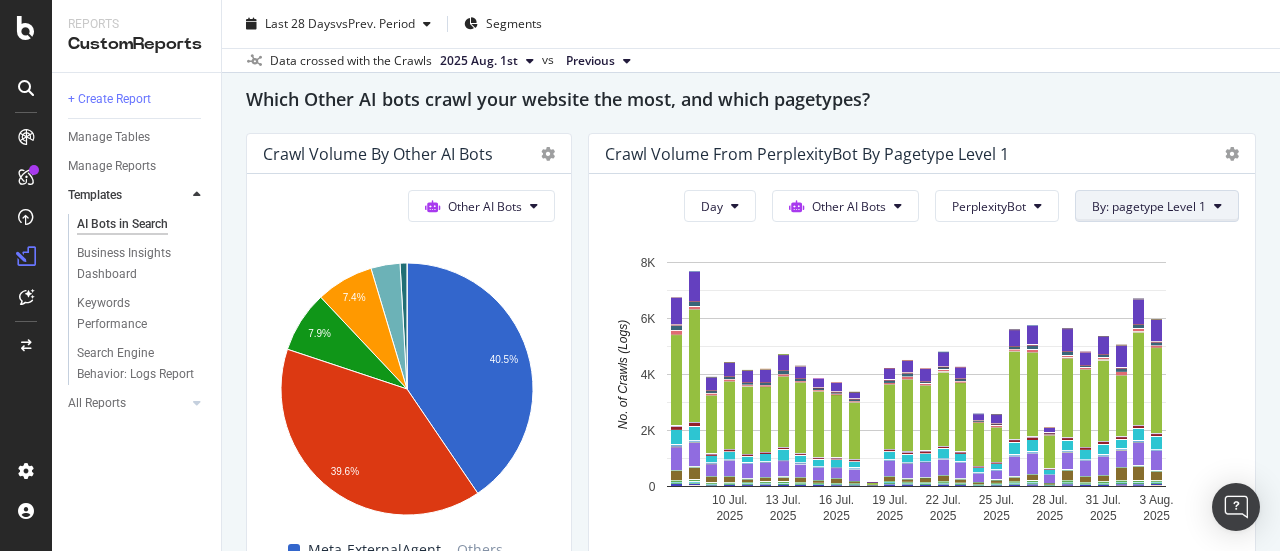 click on "By: pagetype Level 1" at bounding box center (1149, -514) 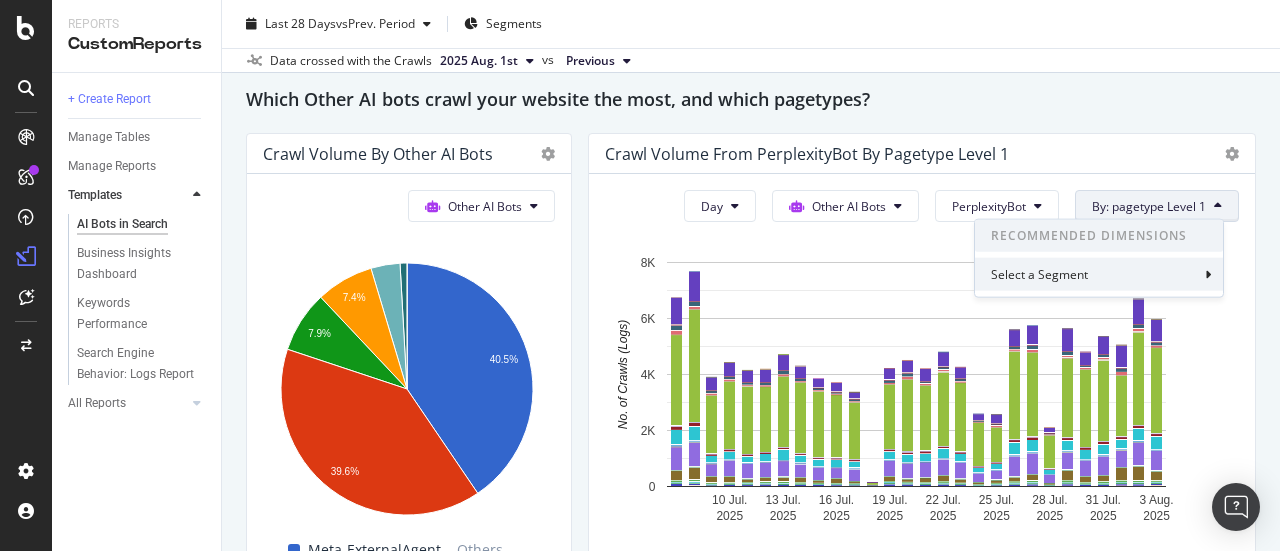 click on "Select a Segment" at bounding box center (1099, 274) 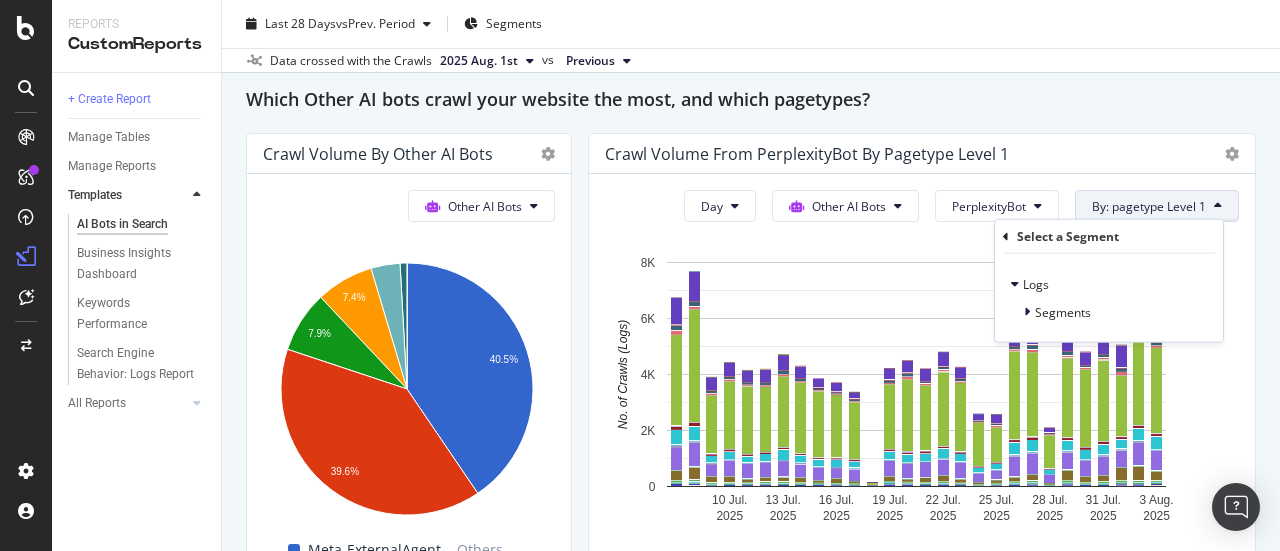 click on "Day Other AI Bots PerplexityBot By: pagetype Level 1 Select a Segment Logs Segments" at bounding box center (922, -513) 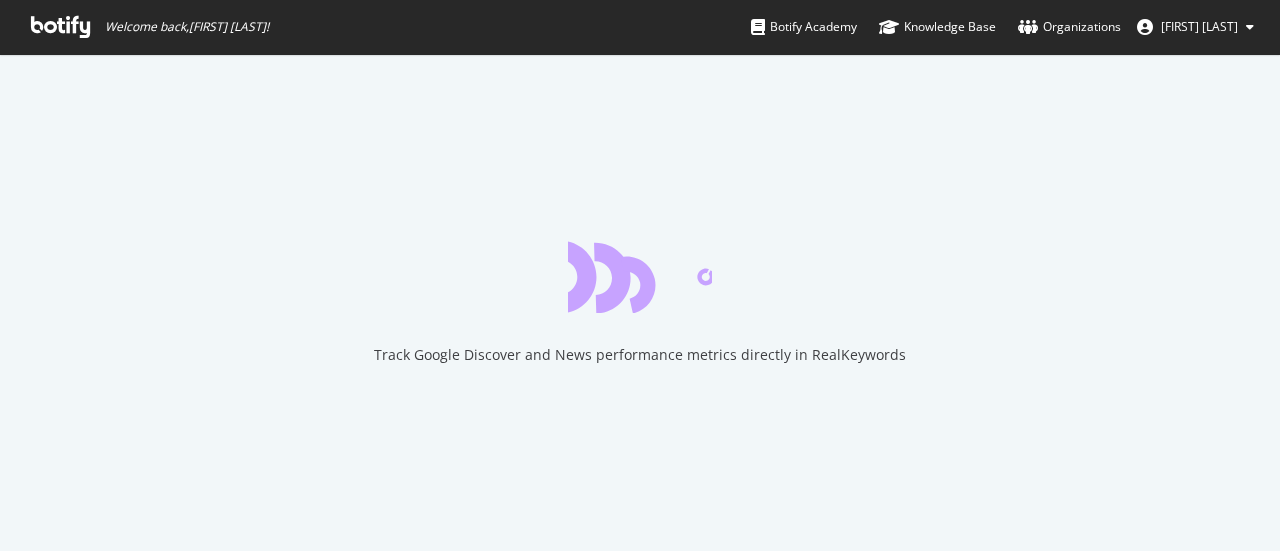 scroll, scrollTop: 0, scrollLeft: 0, axis: both 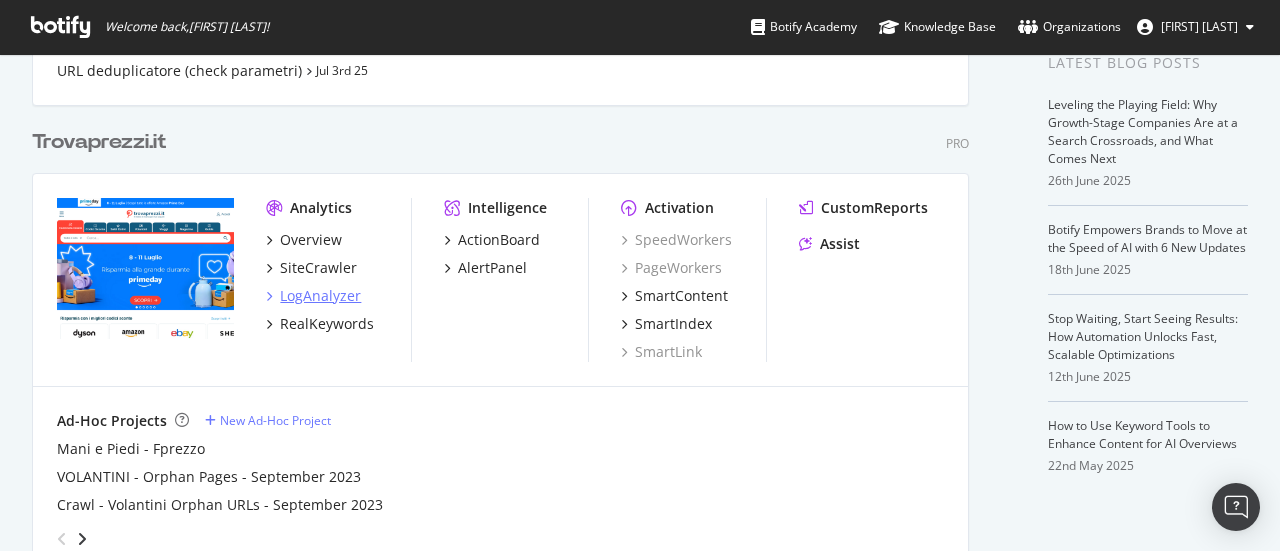 click on "LogAnalyzer" at bounding box center (320, 296) 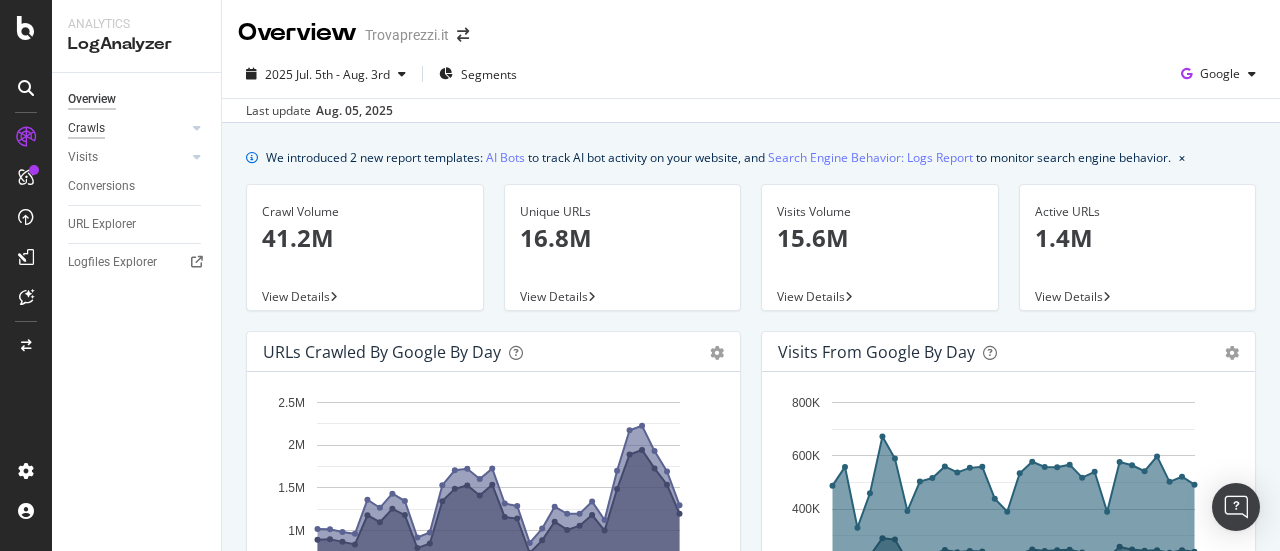 click on "Crawls" at bounding box center (86, 128) 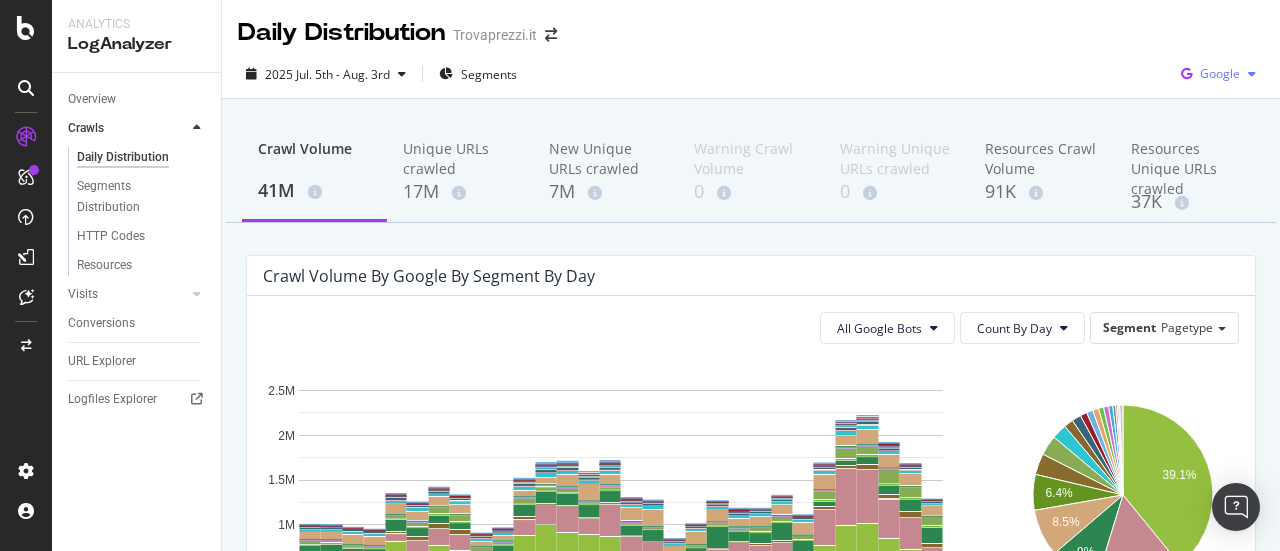 click at bounding box center [1252, 74] 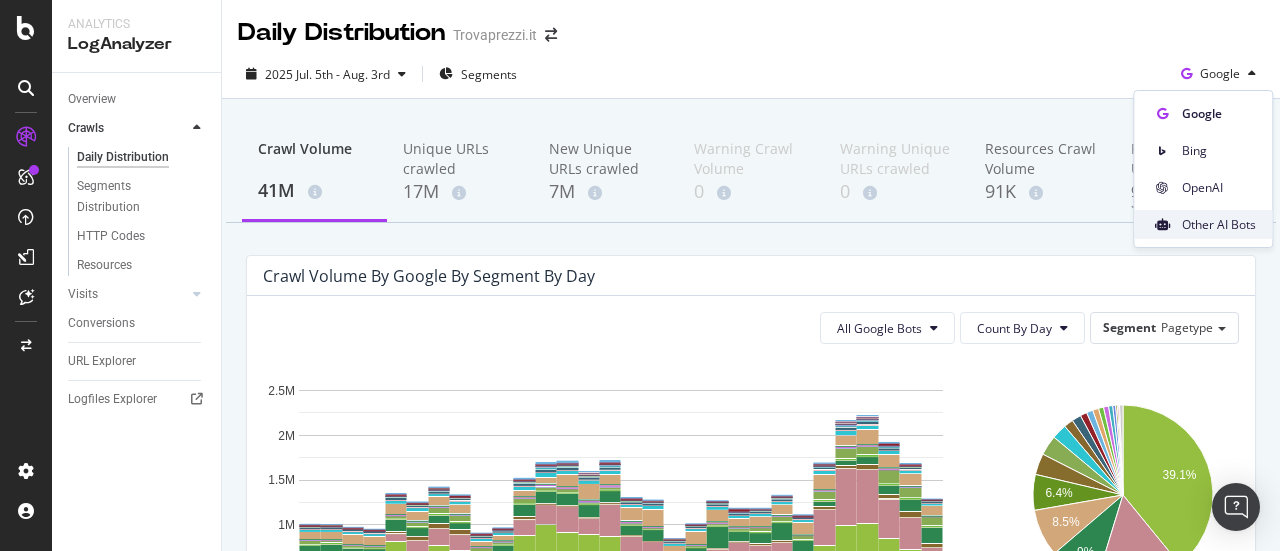 click on "Other AI Bots" at bounding box center (1219, 225) 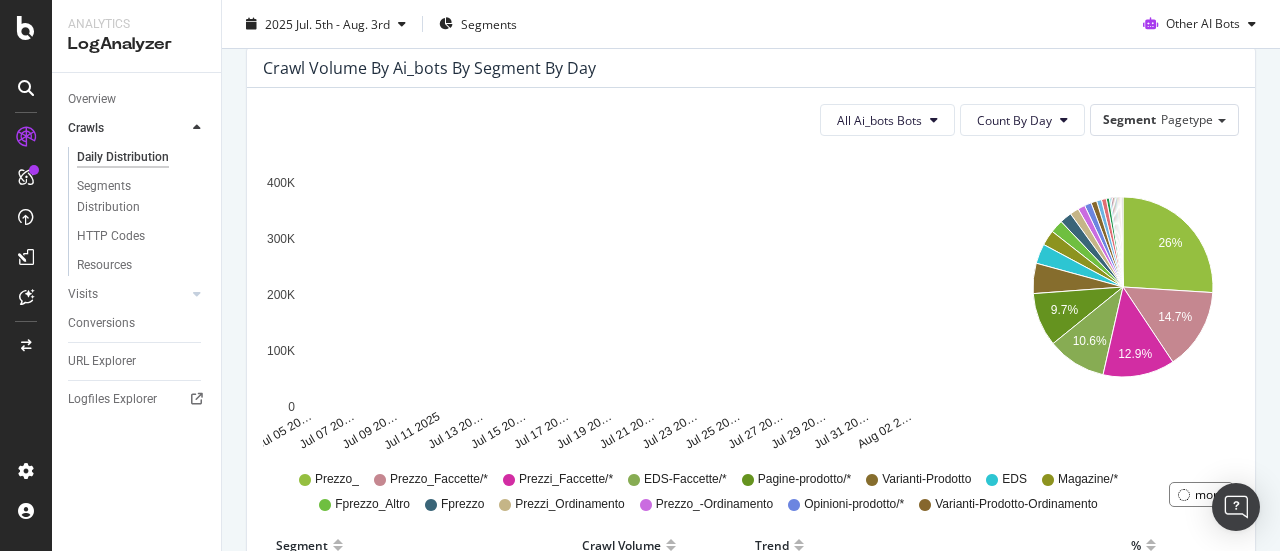 scroll, scrollTop: 200, scrollLeft: 0, axis: vertical 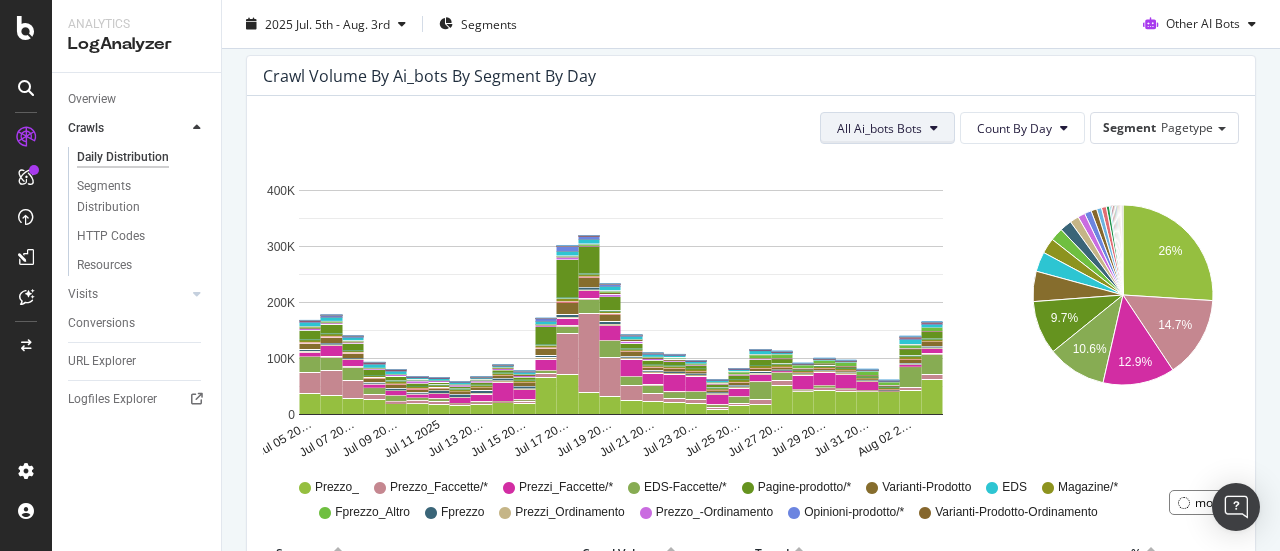 click on "All Ai_bots Bots" at bounding box center [879, 128] 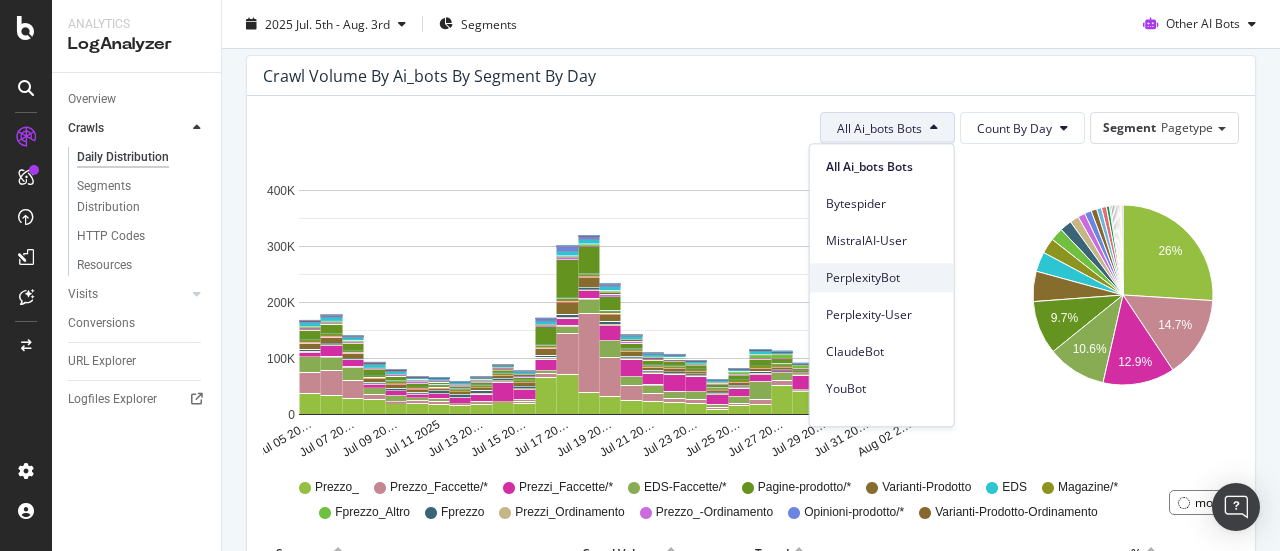 click on "PerplexityBot" at bounding box center (882, 278) 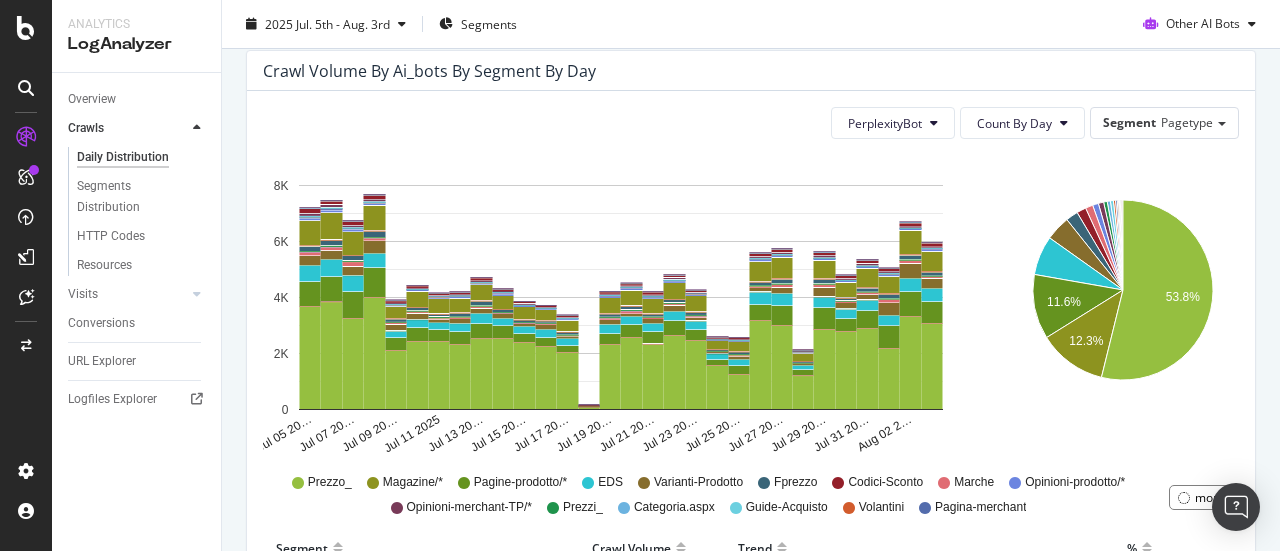 scroll, scrollTop: 200, scrollLeft: 0, axis: vertical 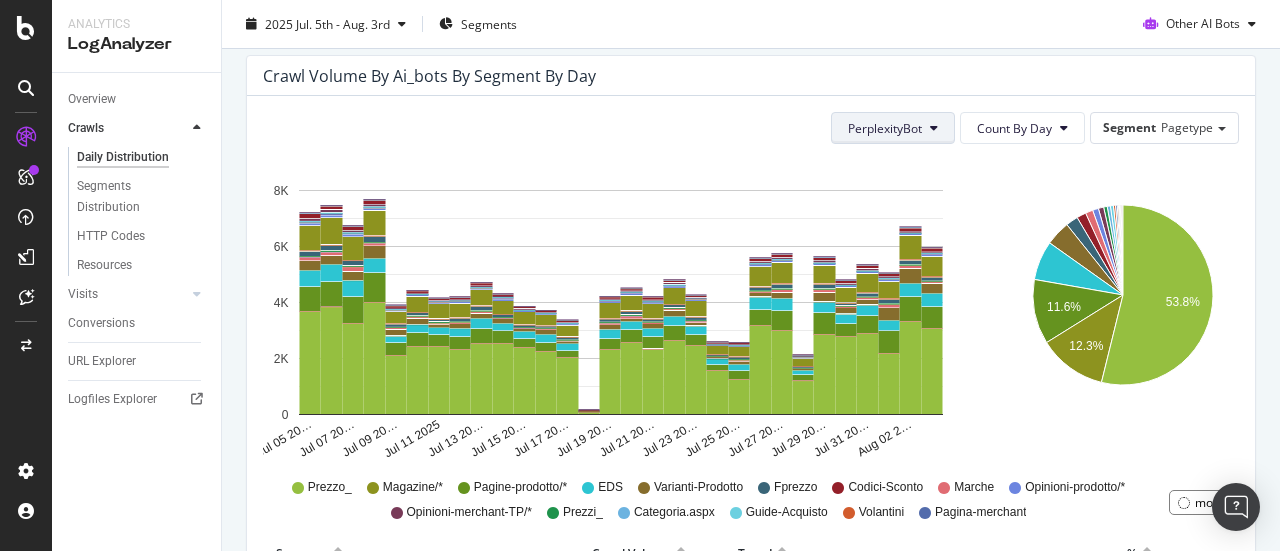 click on "PerplexityBot" at bounding box center [885, 128] 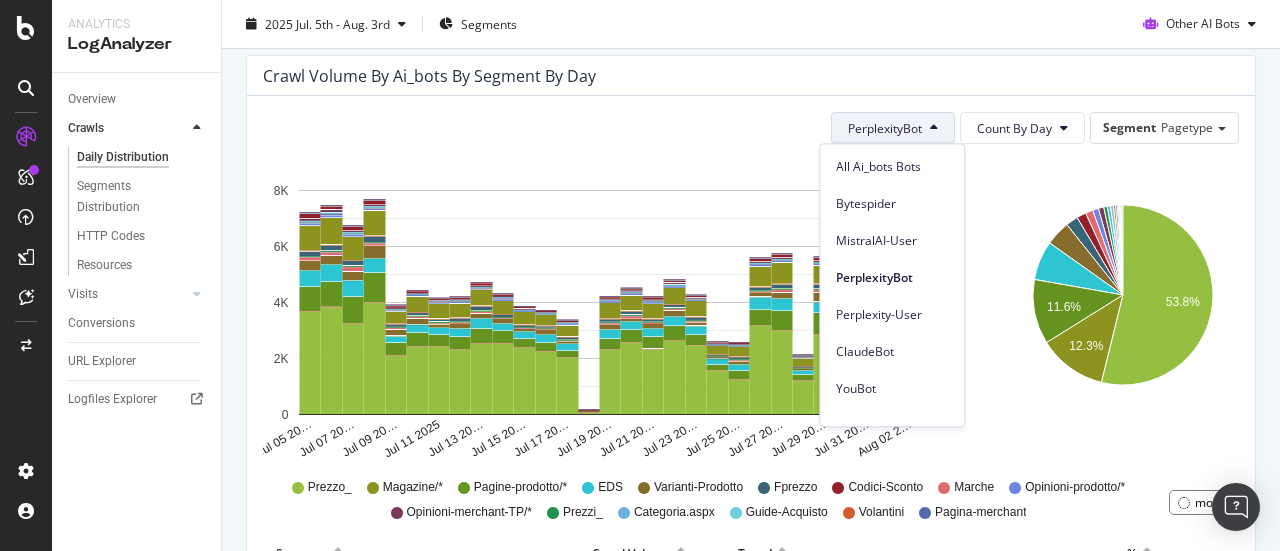 click on "Perplexity-User" at bounding box center [892, 315] 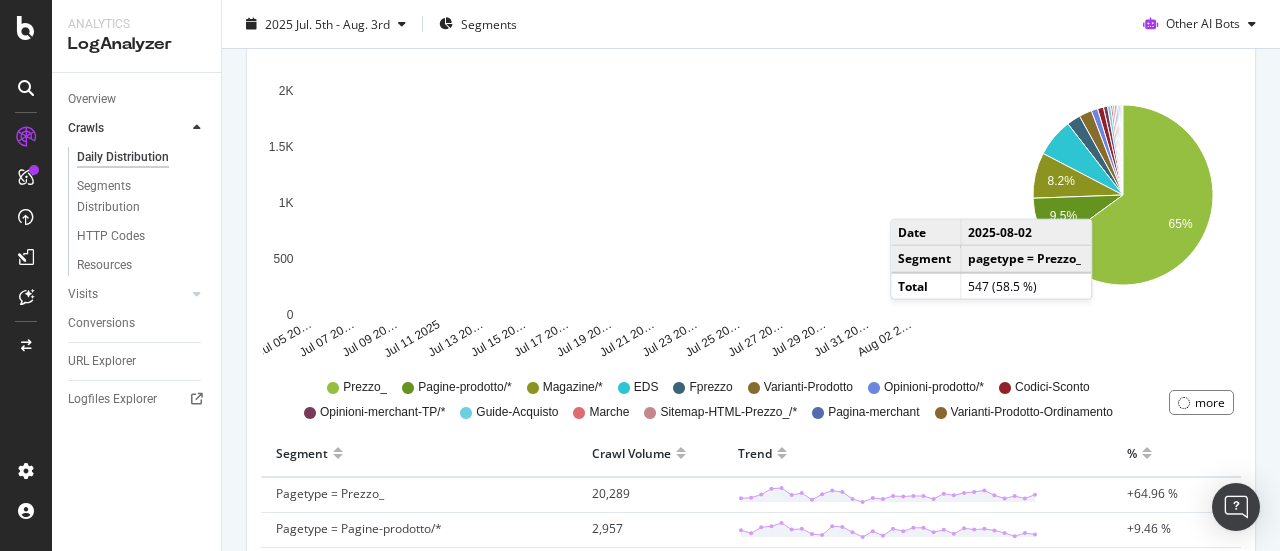 scroll, scrollTop: 100, scrollLeft: 0, axis: vertical 